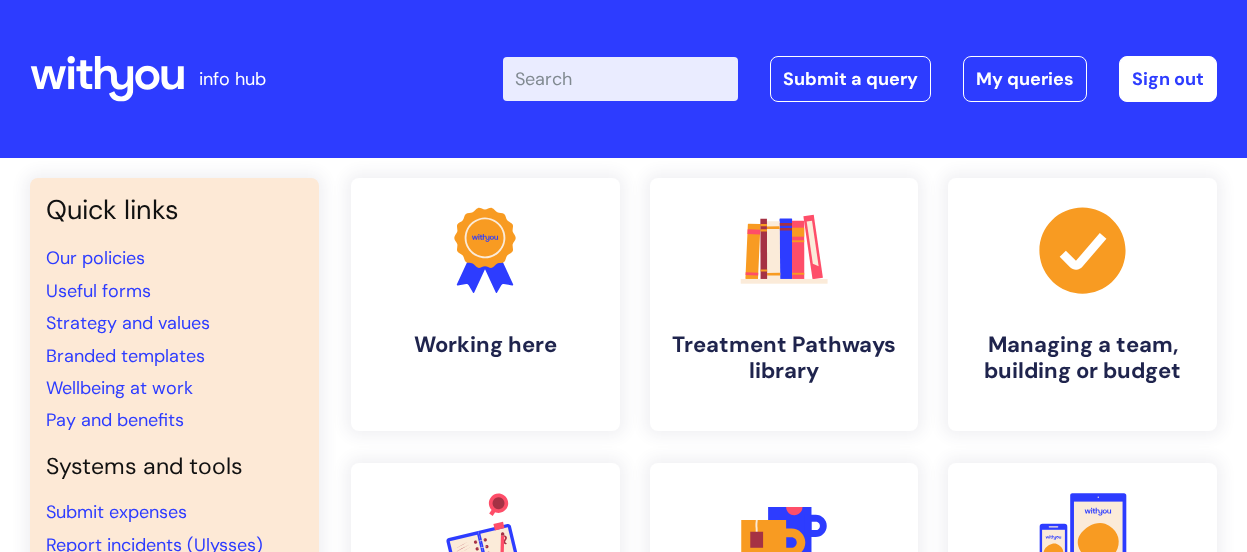 scroll, scrollTop: 0, scrollLeft: 0, axis: both 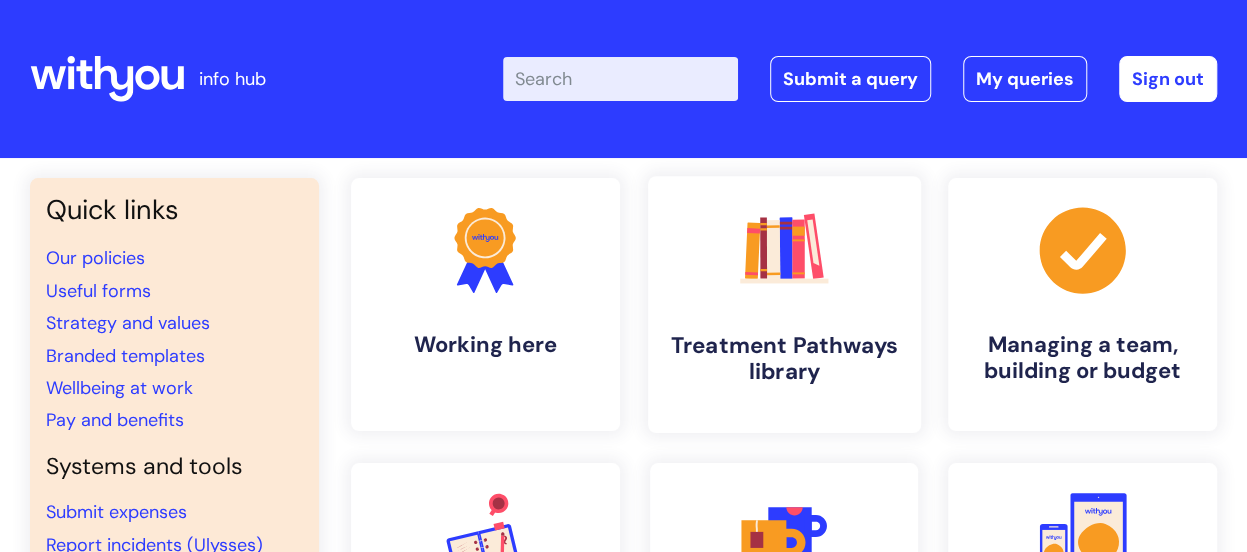 click 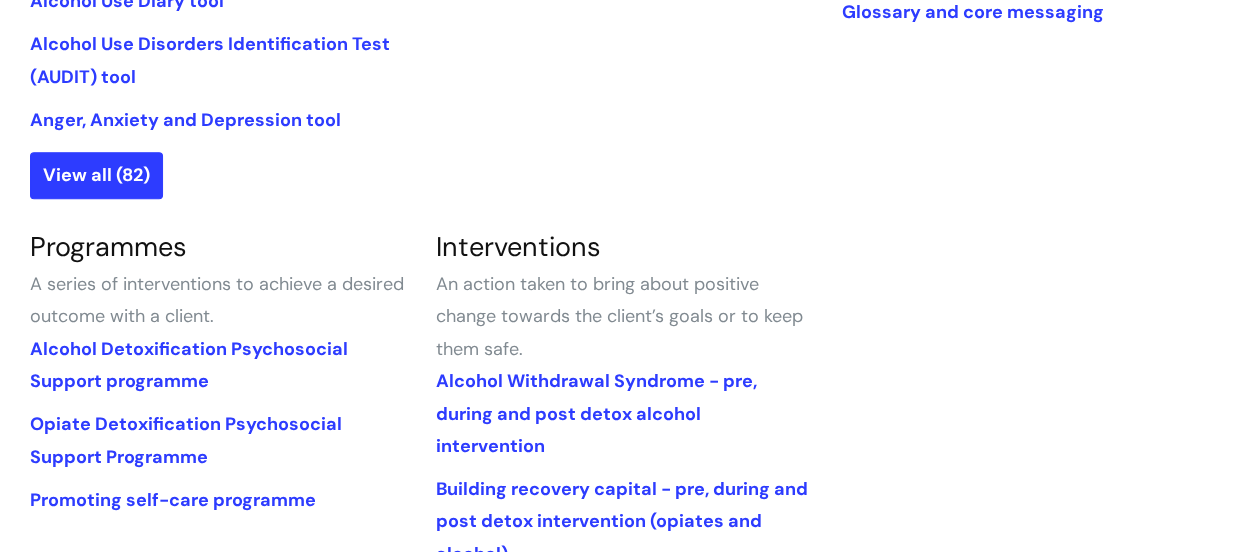 scroll, scrollTop: 800, scrollLeft: 0, axis: vertical 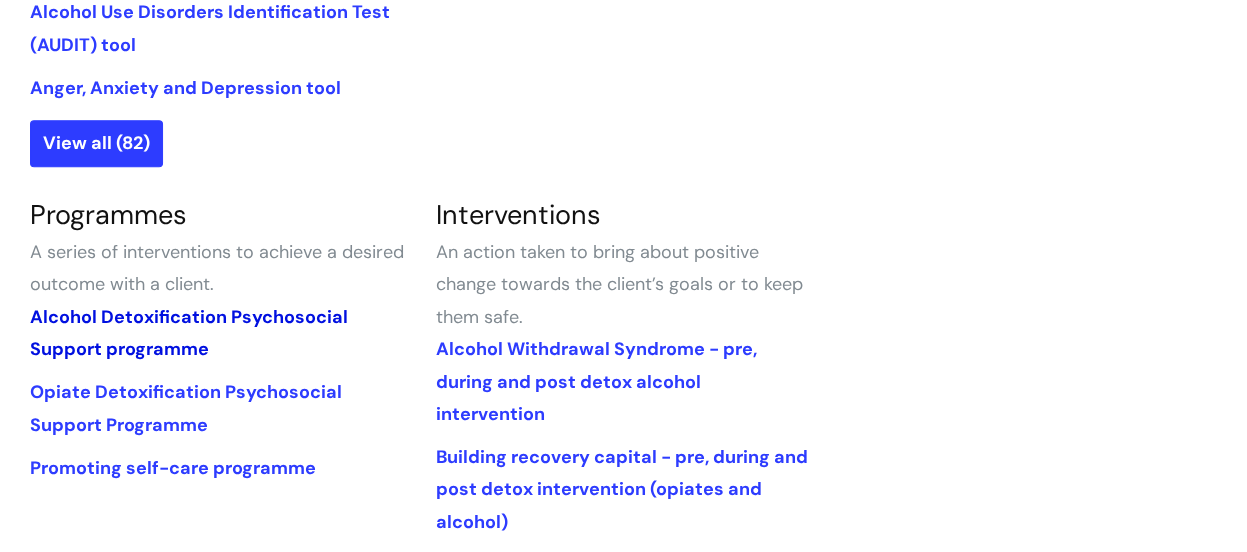 click on "Alcohol Detoxification Psychosocial Support programme" at bounding box center (189, 333) 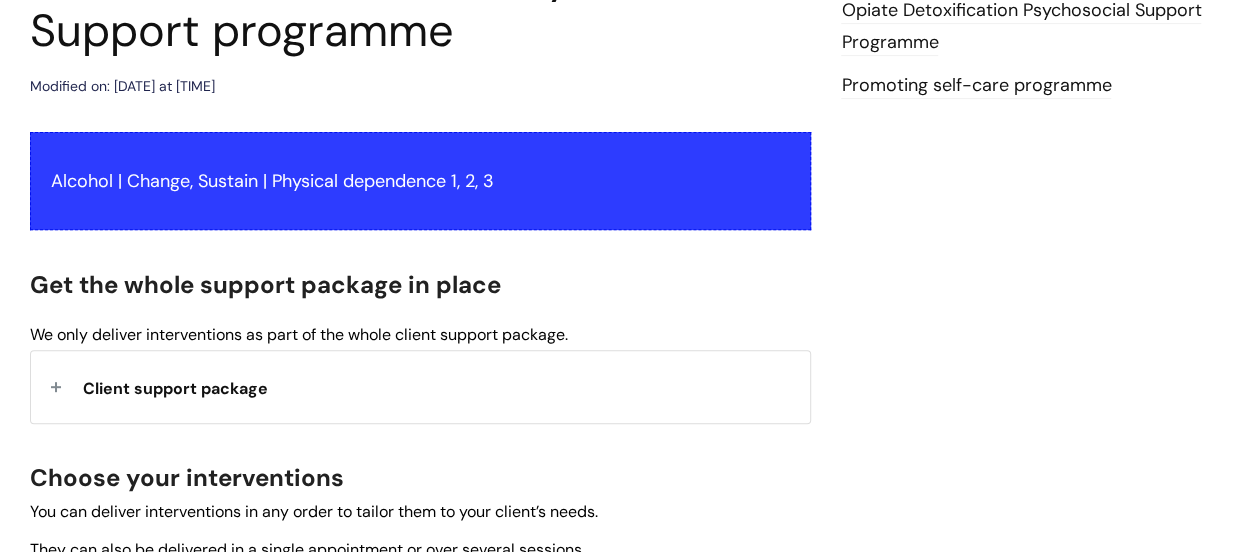 scroll, scrollTop: 100, scrollLeft: 0, axis: vertical 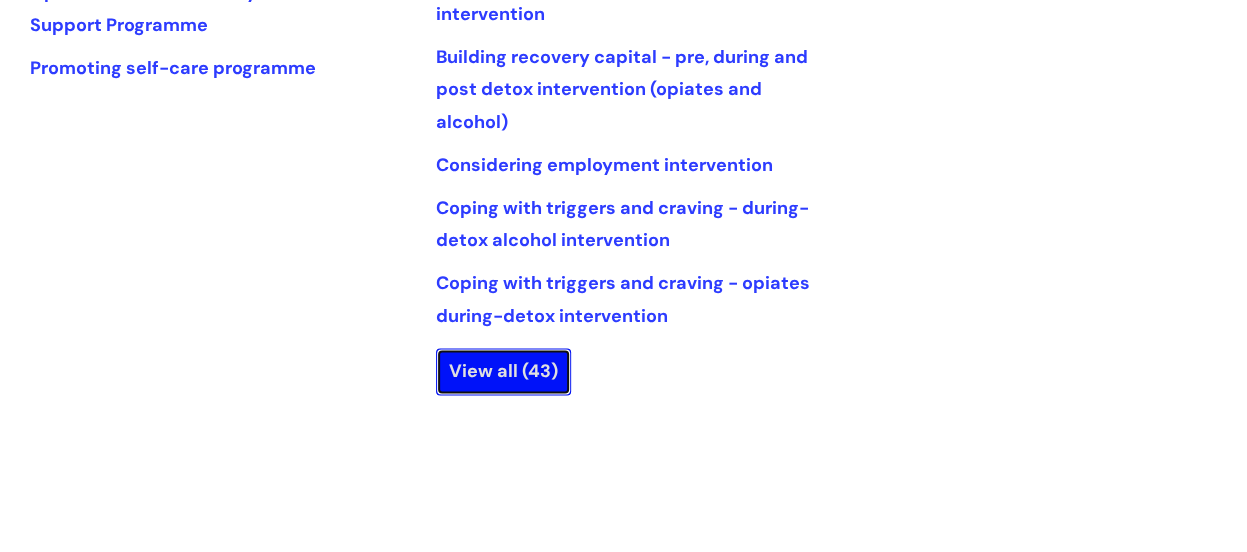 click on "View all (43)" at bounding box center [503, 371] 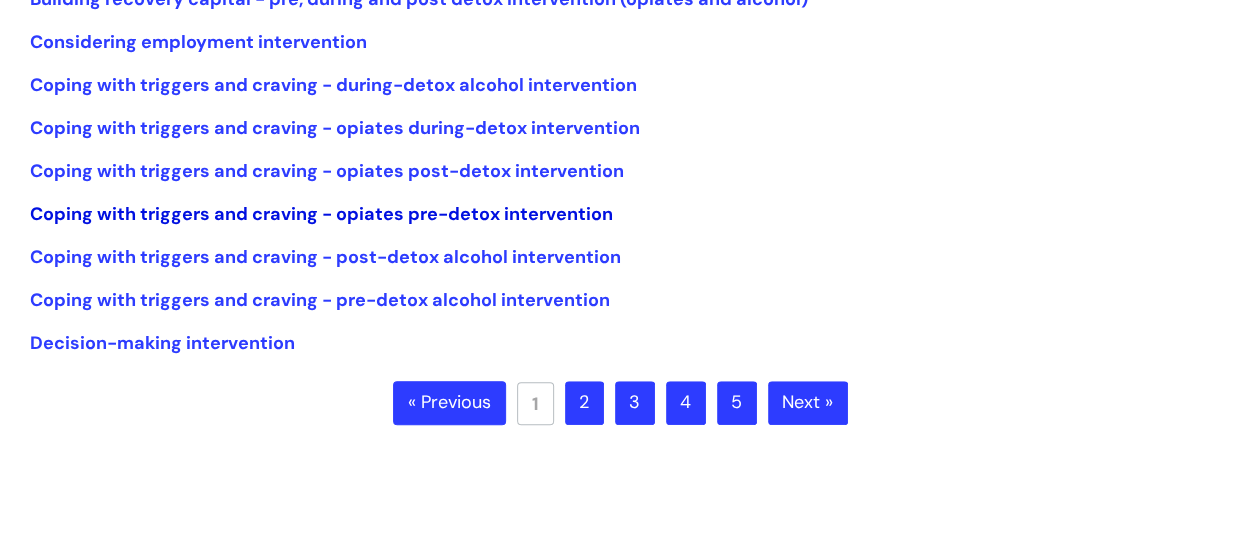 scroll, scrollTop: 600, scrollLeft: 0, axis: vertical 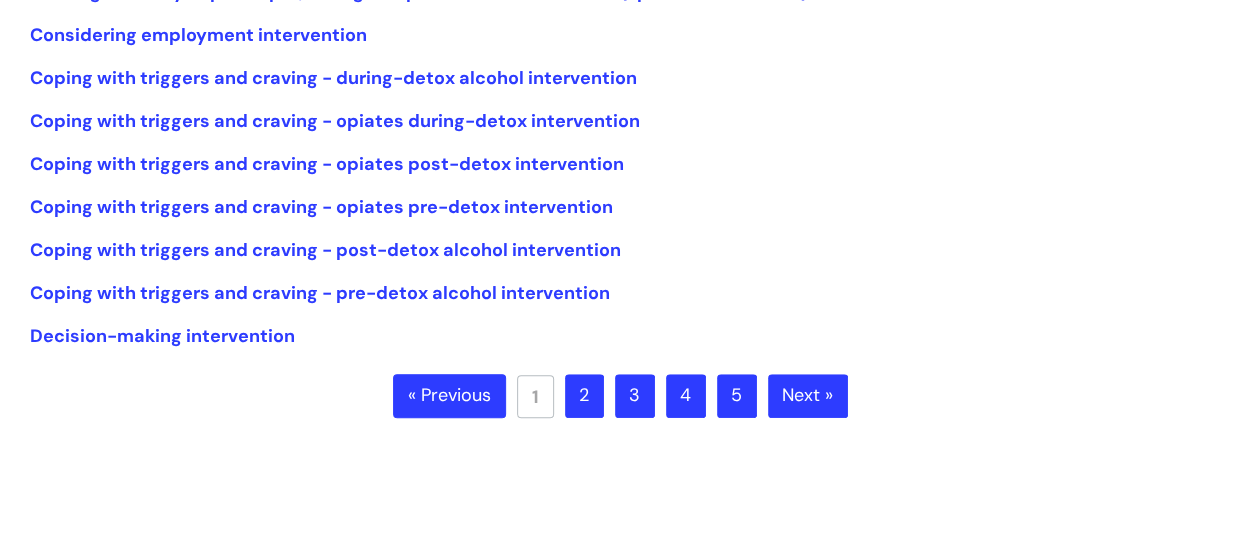 click on "2" at bounding box center (584, 396) 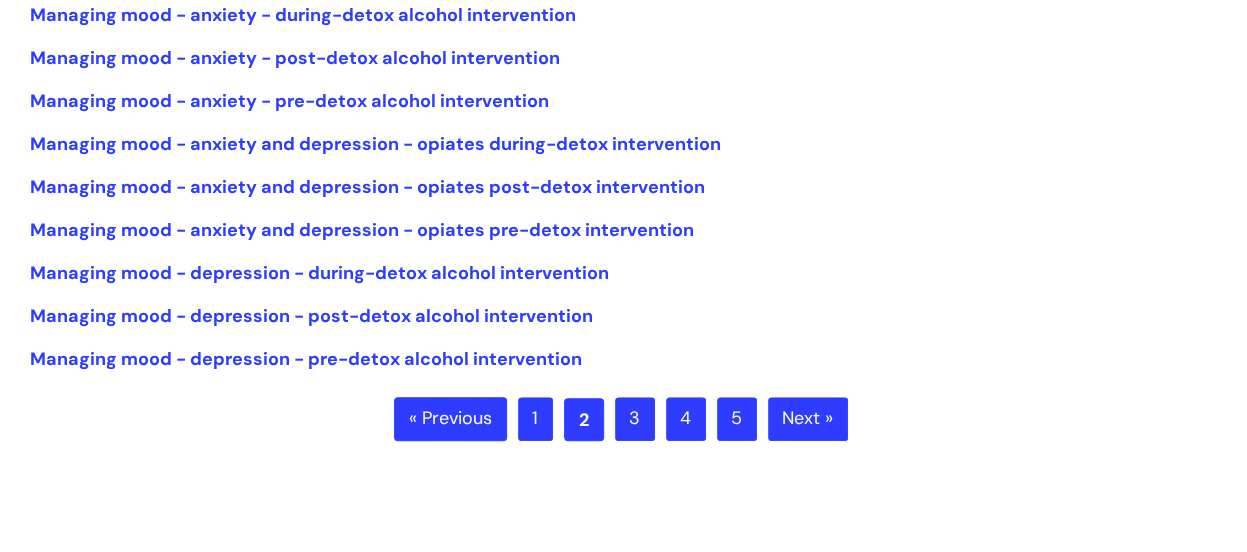 scroll, scrollTop: 700, scrollLeft: 0, axis: vertical 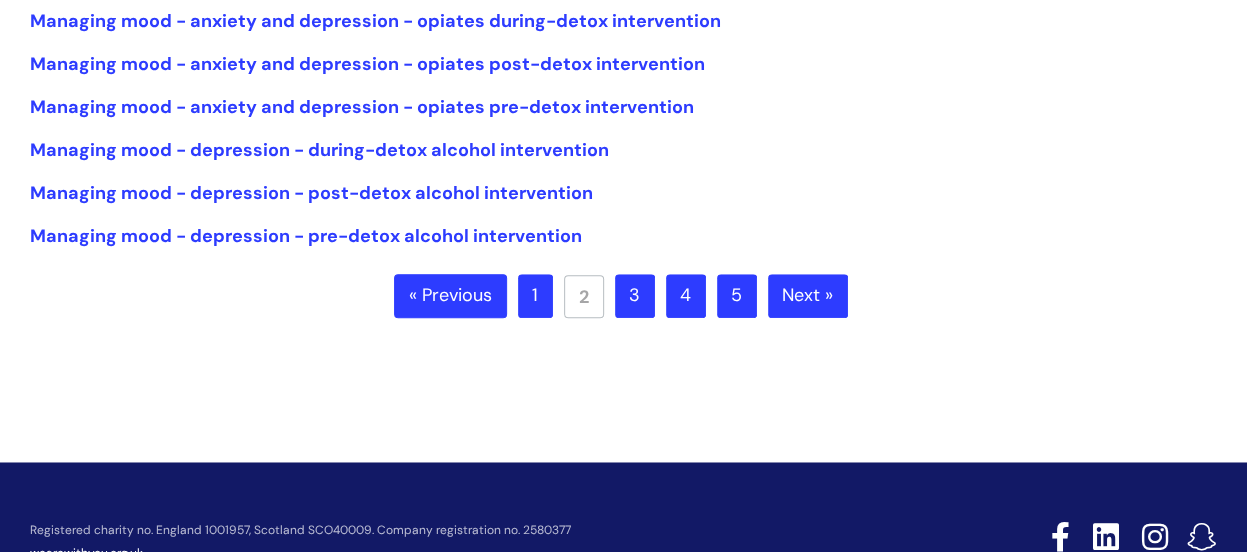 click on "3" at bounding box center (635, 296) 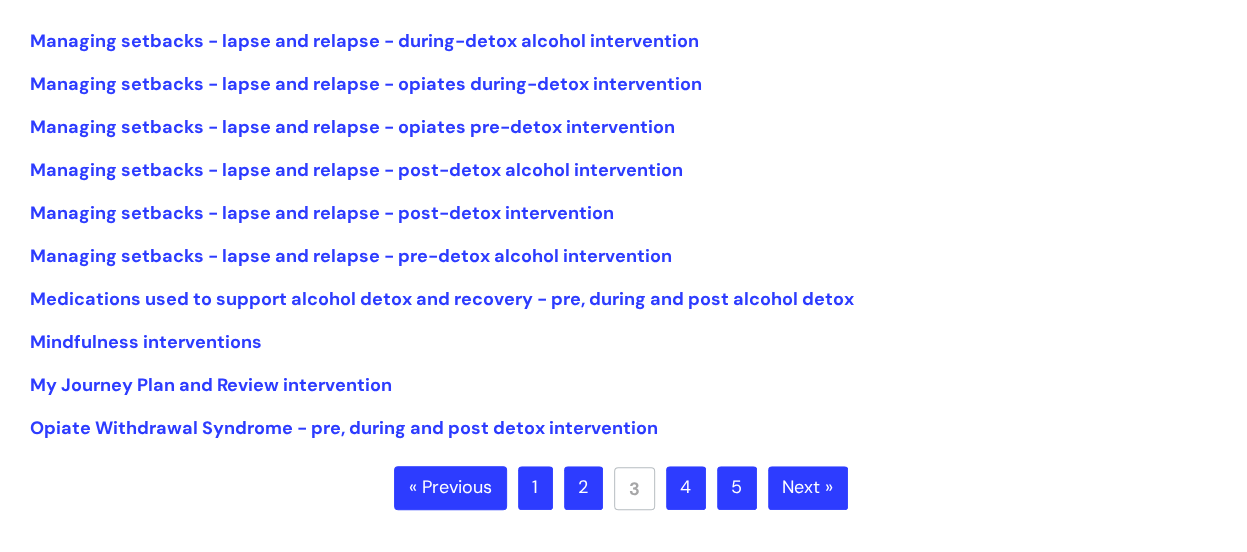 scroll, scrollTop: 600, scrollLeft: 0, axis: vertical 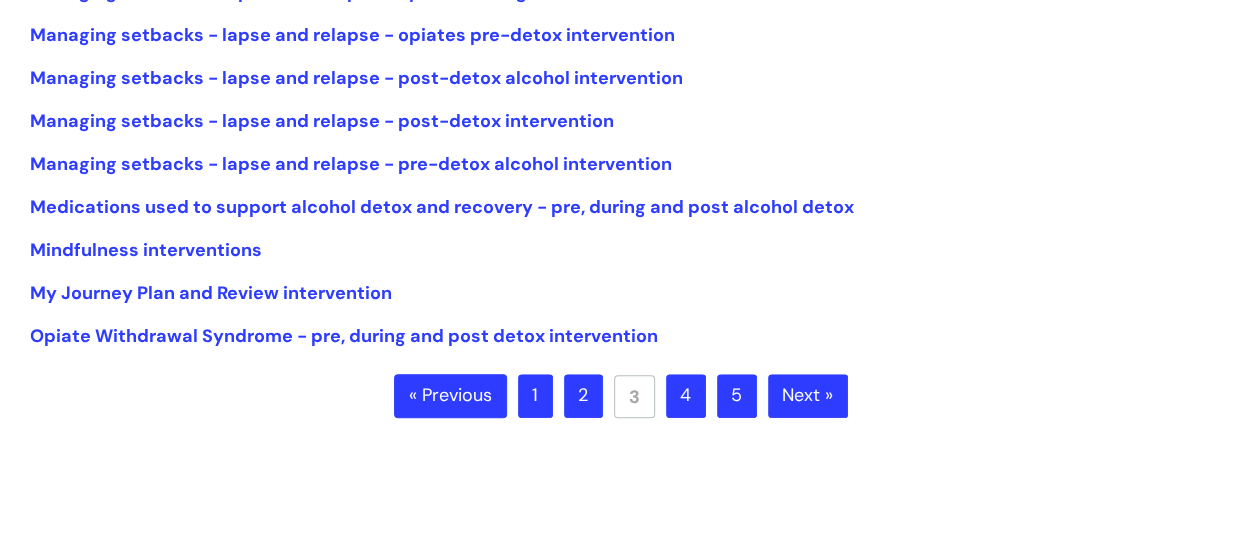click on "4" at bounding box center [686, 396] 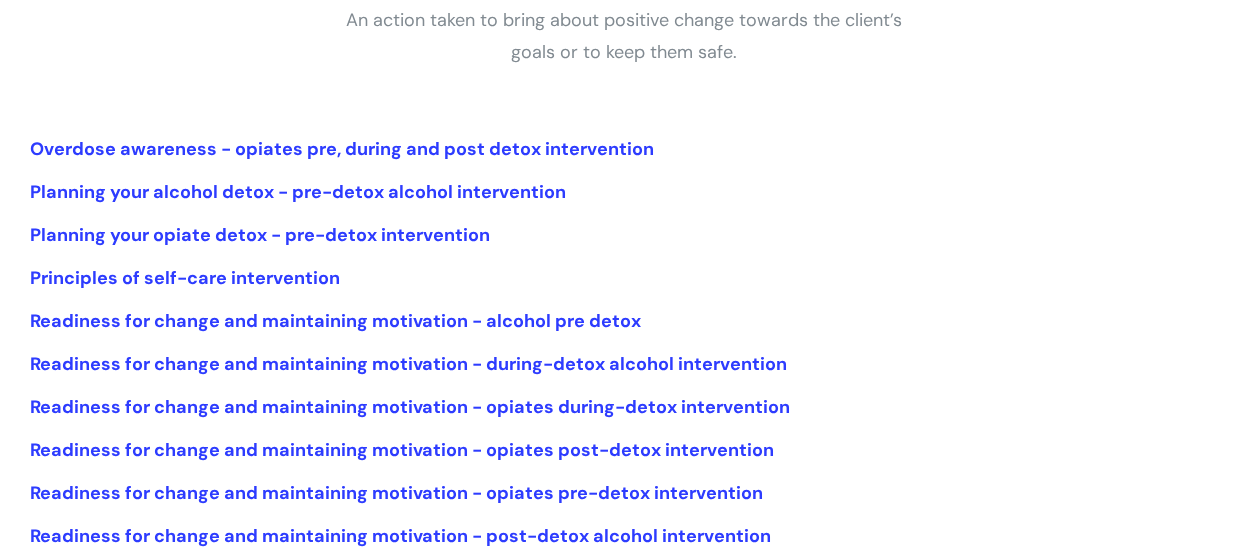 scroll, scrollTop: 500, scrollLeft: 0, axis: vertical 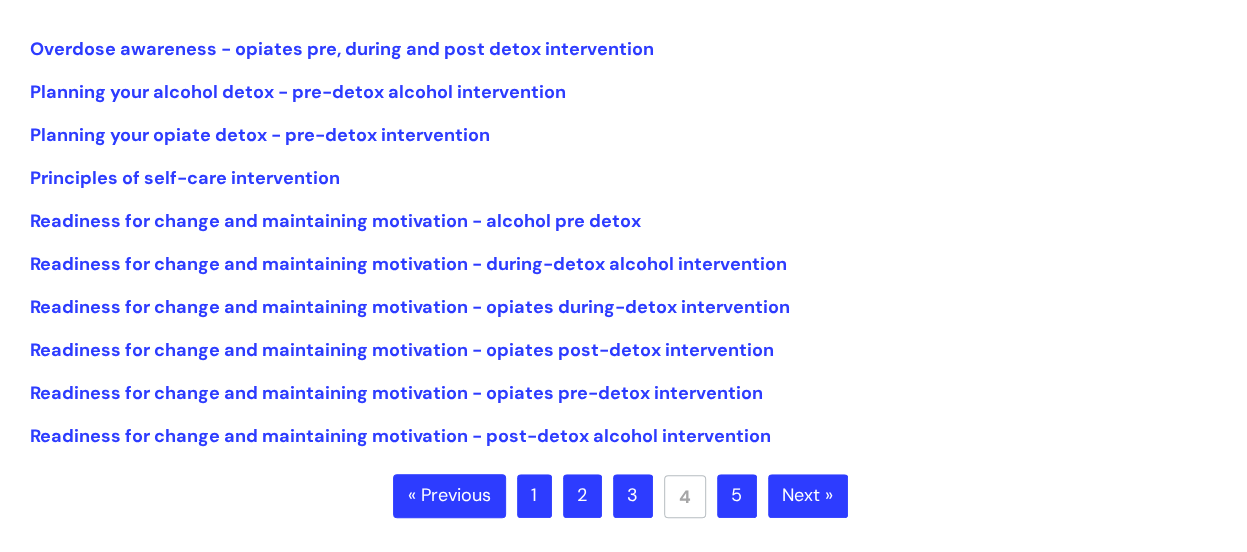 click on "5" at bounding box center [737, 496] 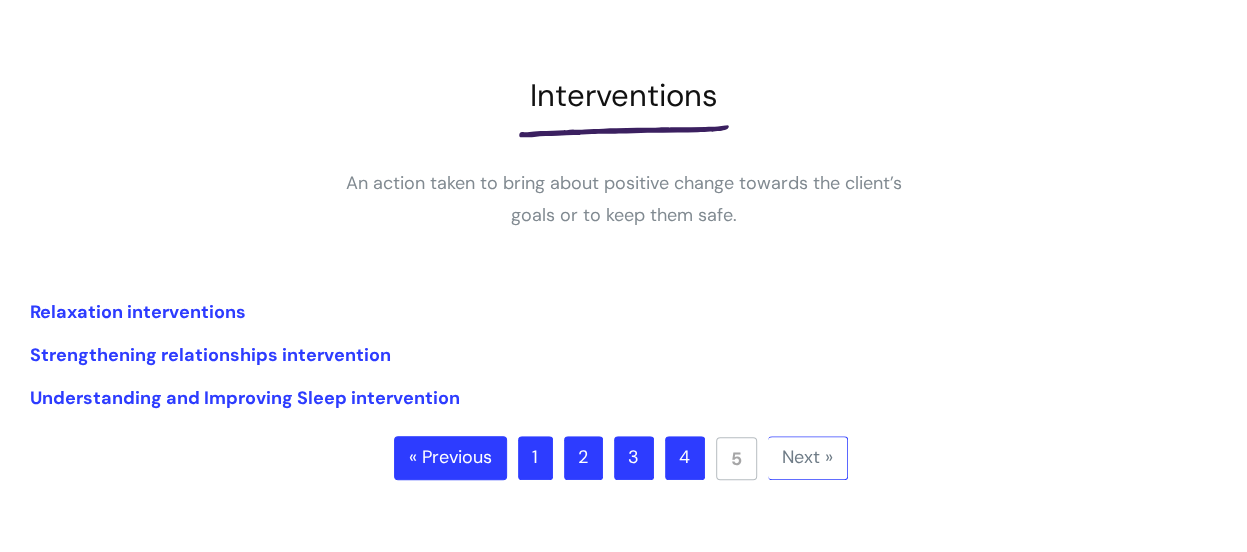 scroll, scrollTop: 300, scrollLeft: 0, axis: vertical 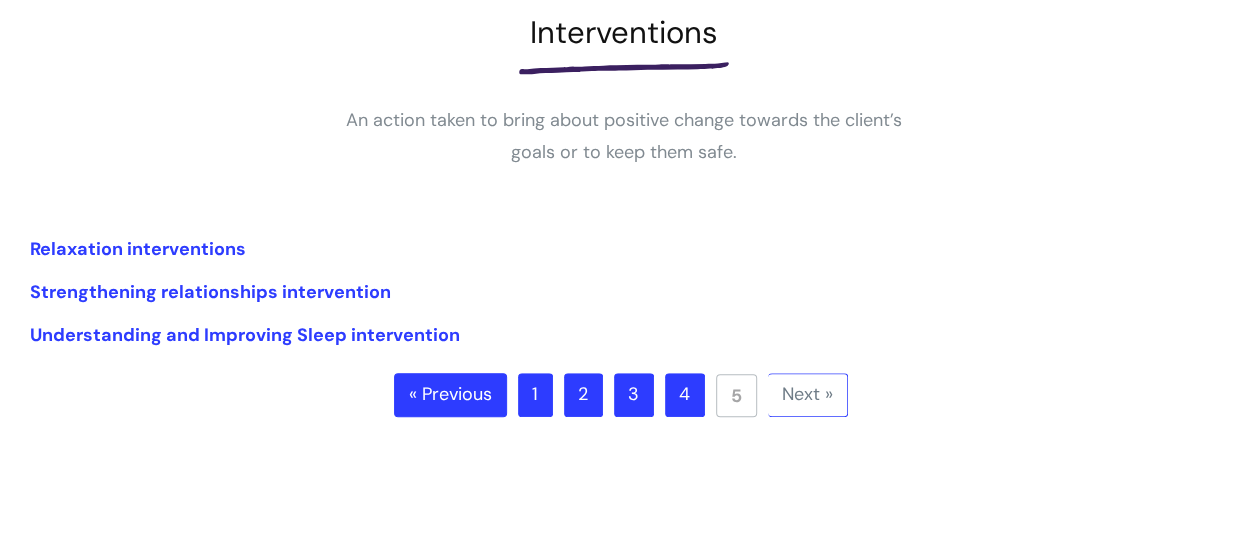 click on "Next »" at bounding box center [808, 395] 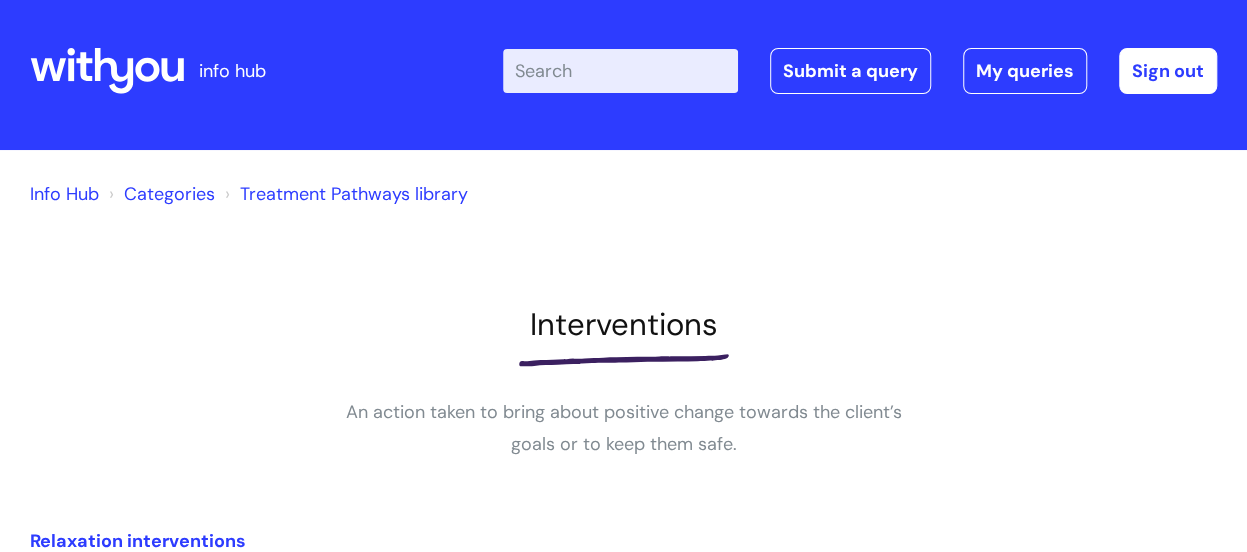 scroll, scrollTop: 0, scrollLeft: 0, axis: both 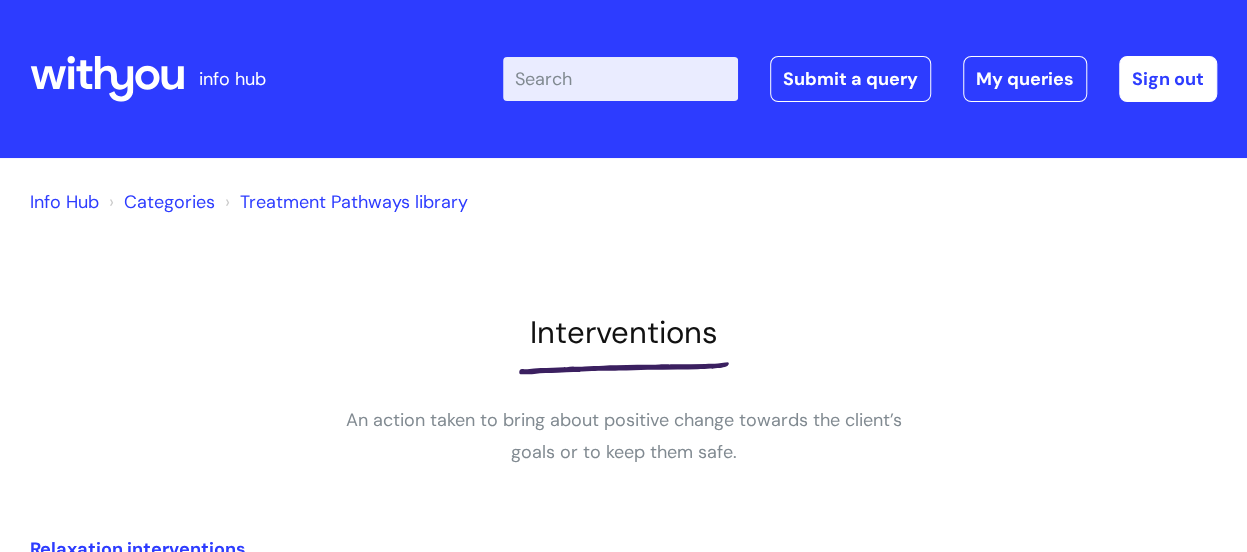 click on "Enter your search term here..." at bounding box center (620, 79) 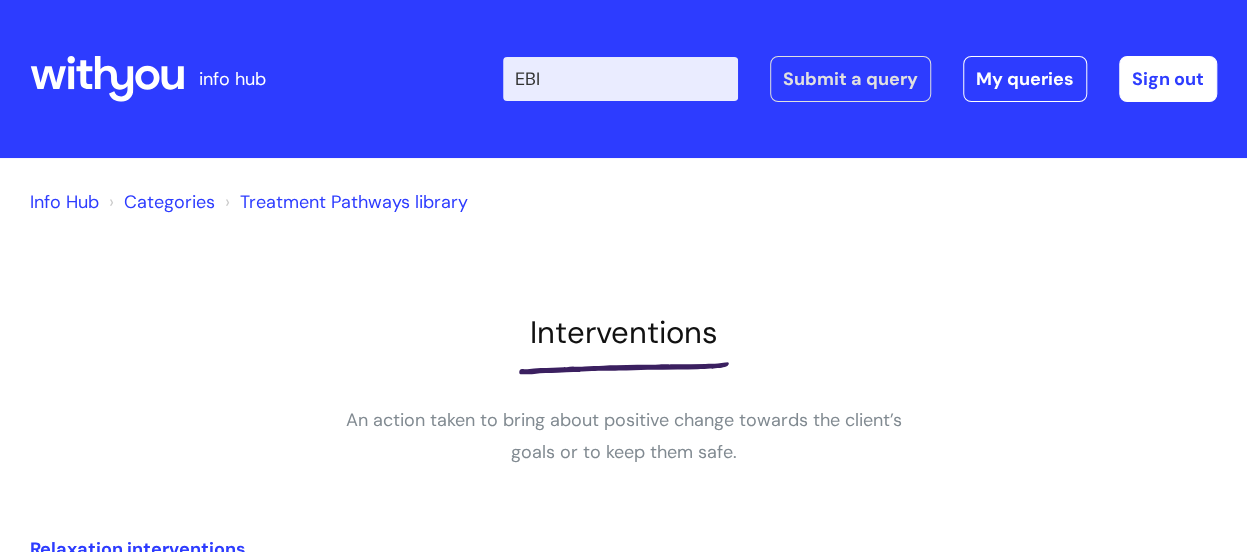 type on "EBI" 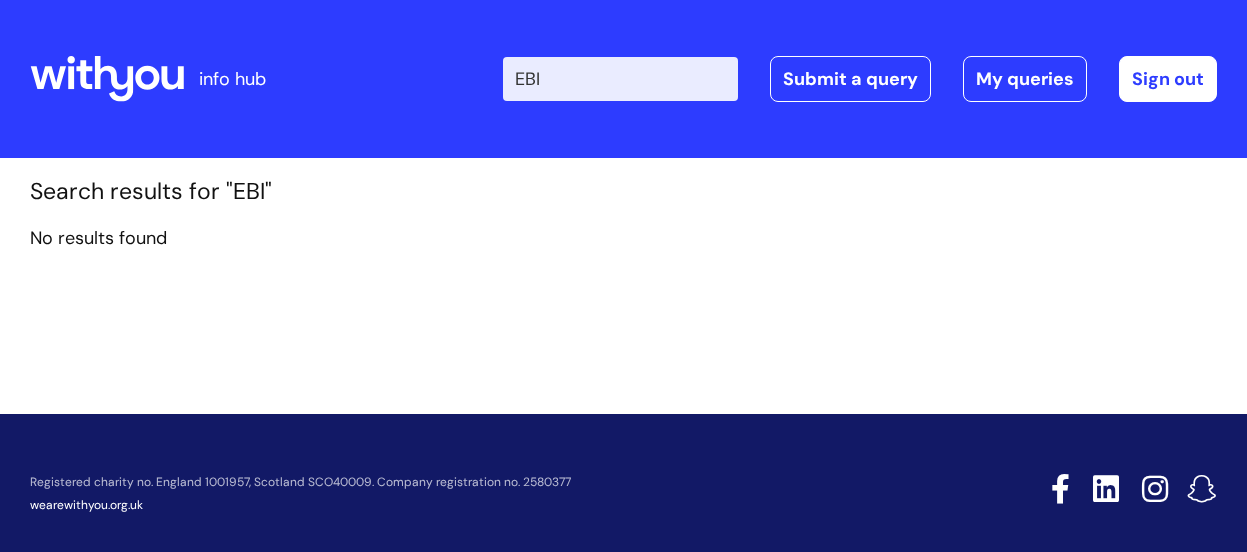 scroll, scrollTop: 0, scrollLeft: 0, axis: both 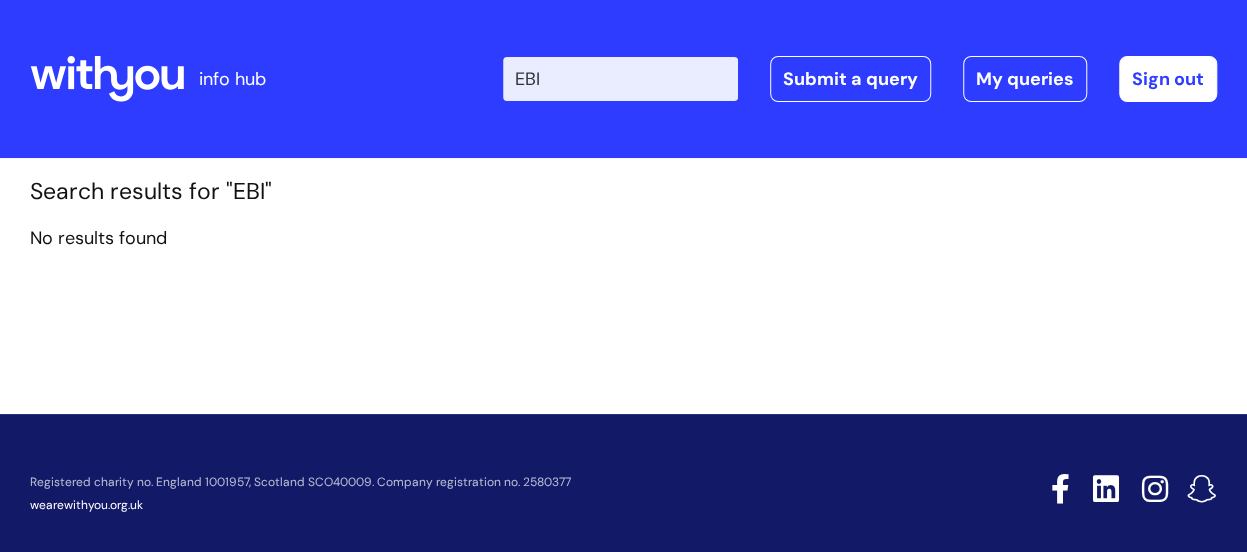 click on "EBI" at bounding box center [620, 79] 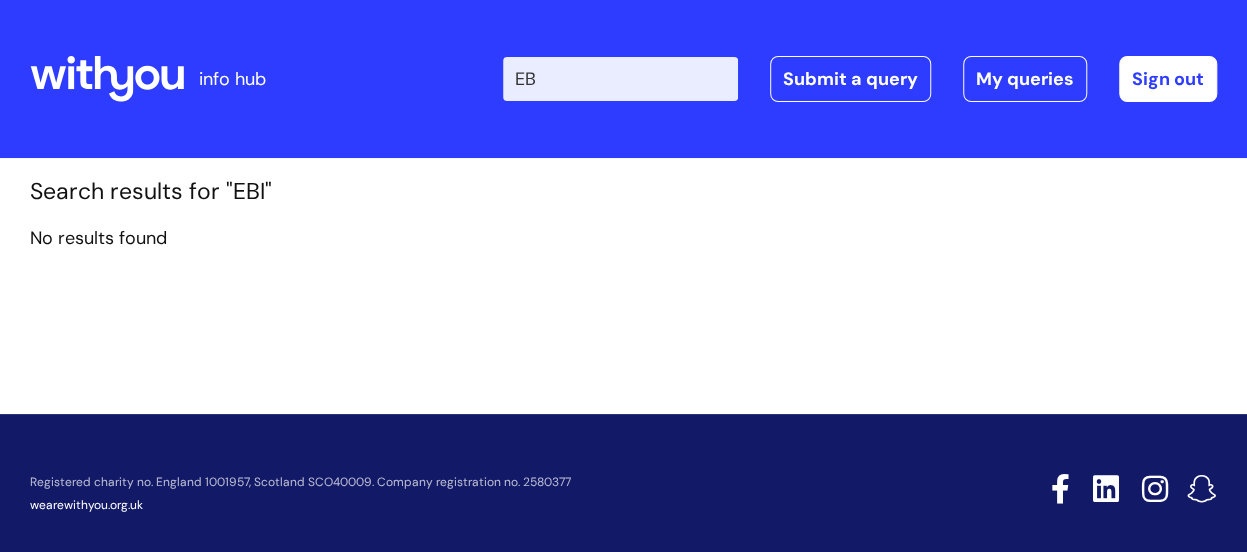 type on "E" 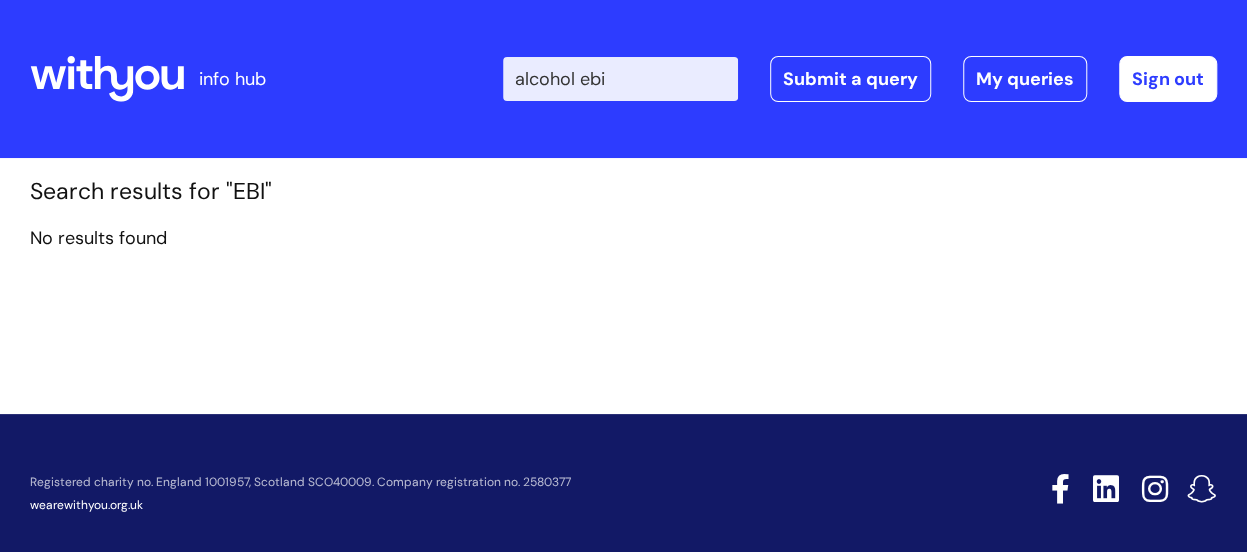 type on "alcohol ebi" 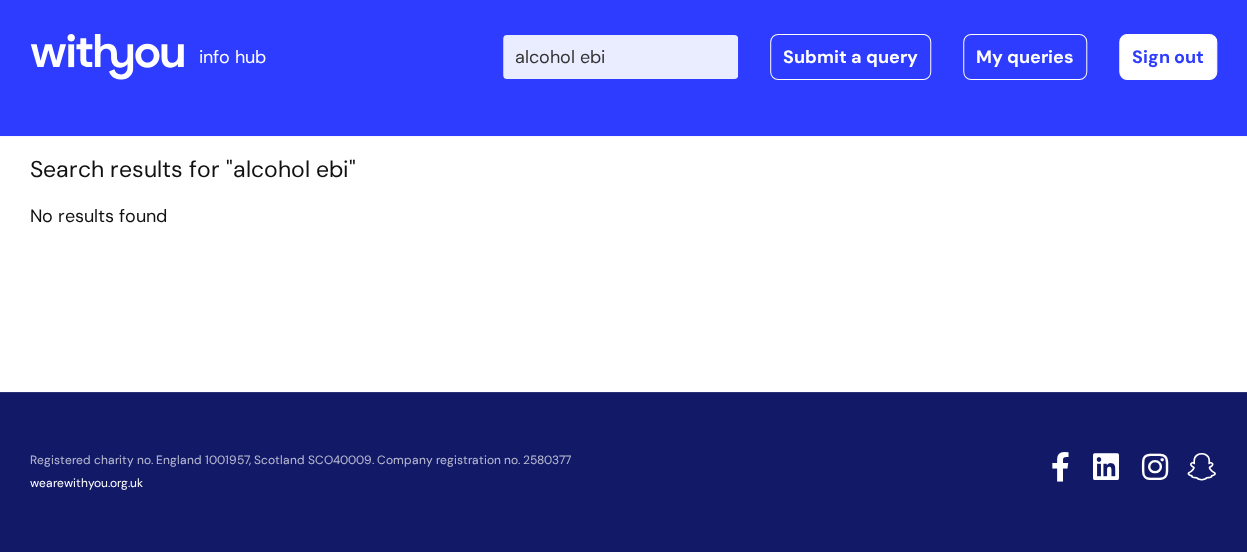 scroll, scrollTop: 0, scrollLeft: 0, axis: both 